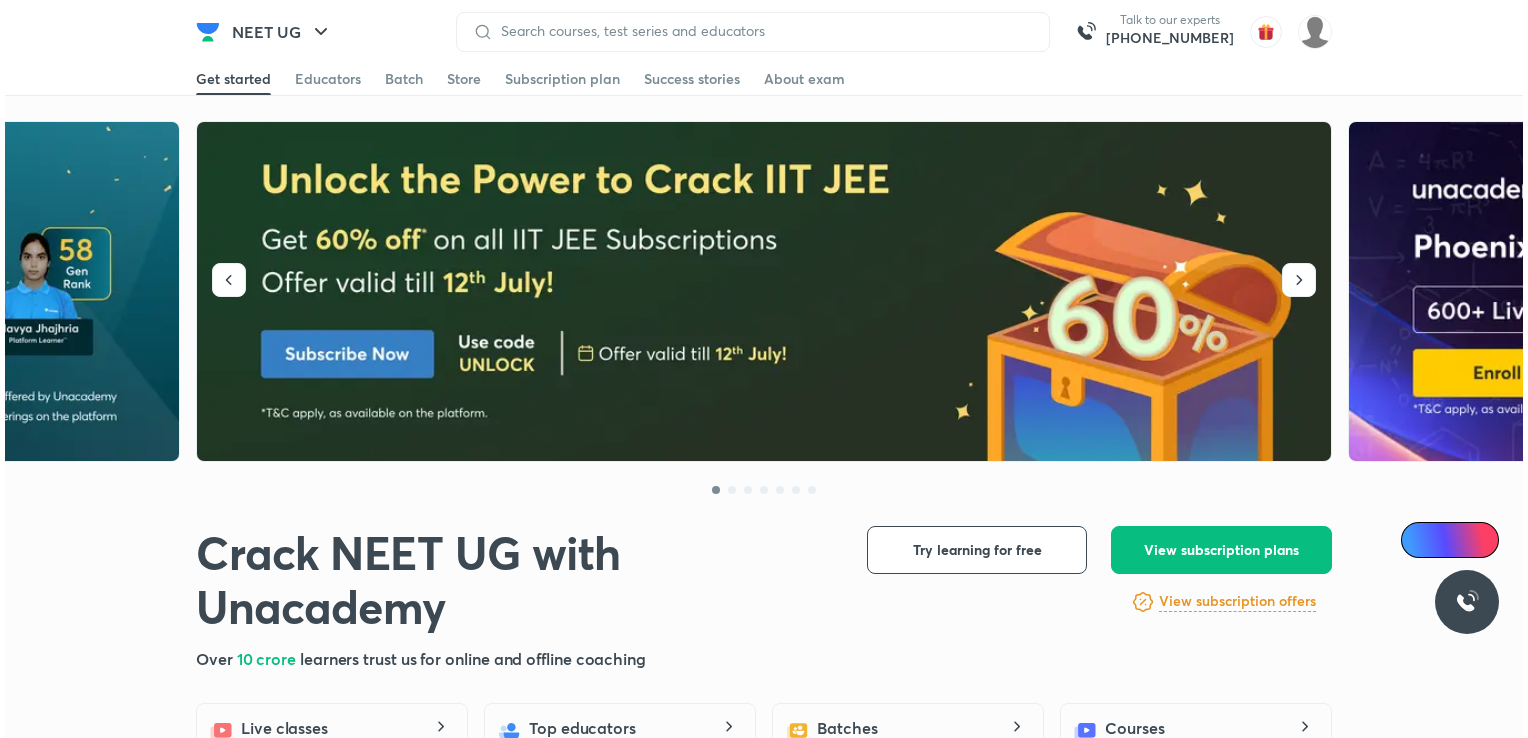scroll, scrollTop: 0, scrollLeft: 0, axis: both 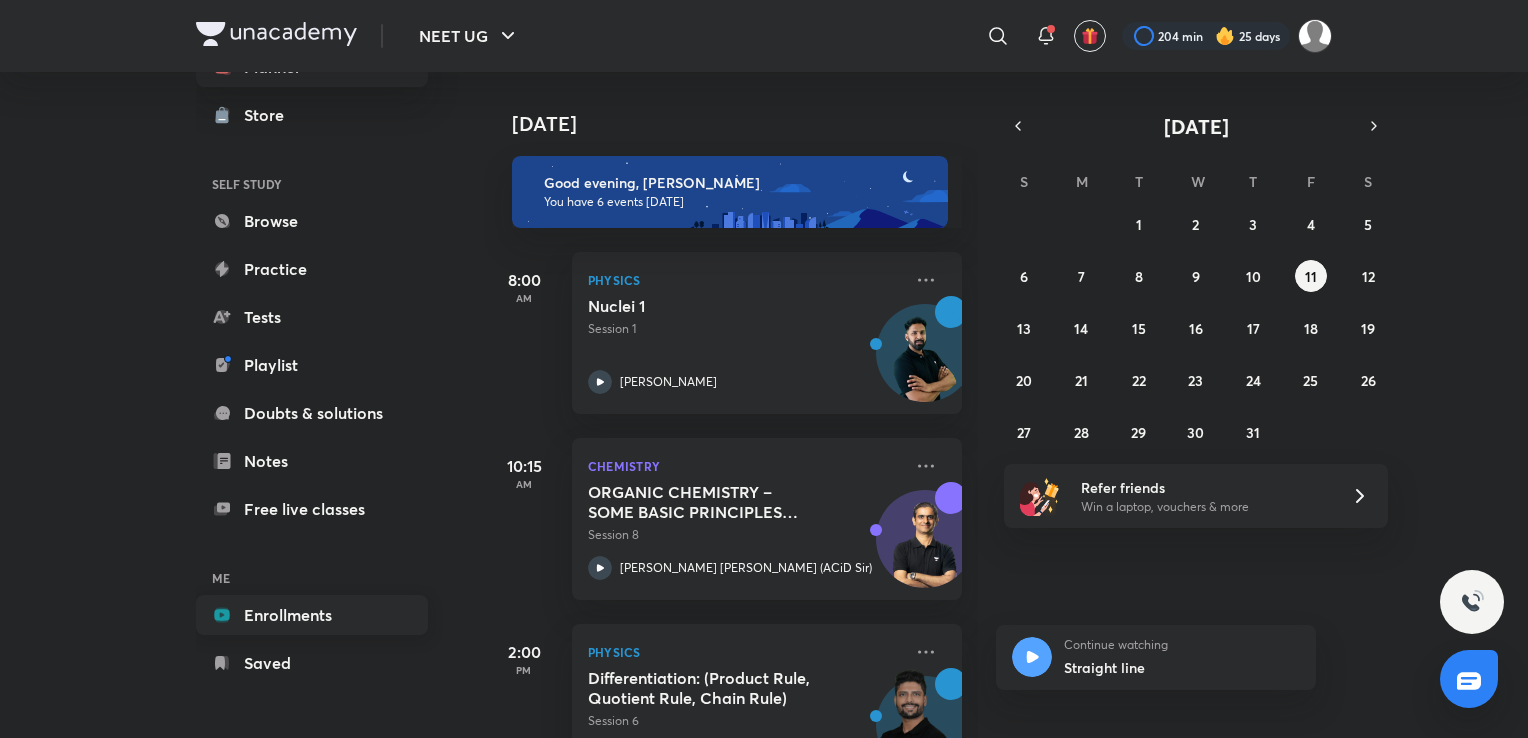 click on "Enrollments" at bounding box center (312, 615) 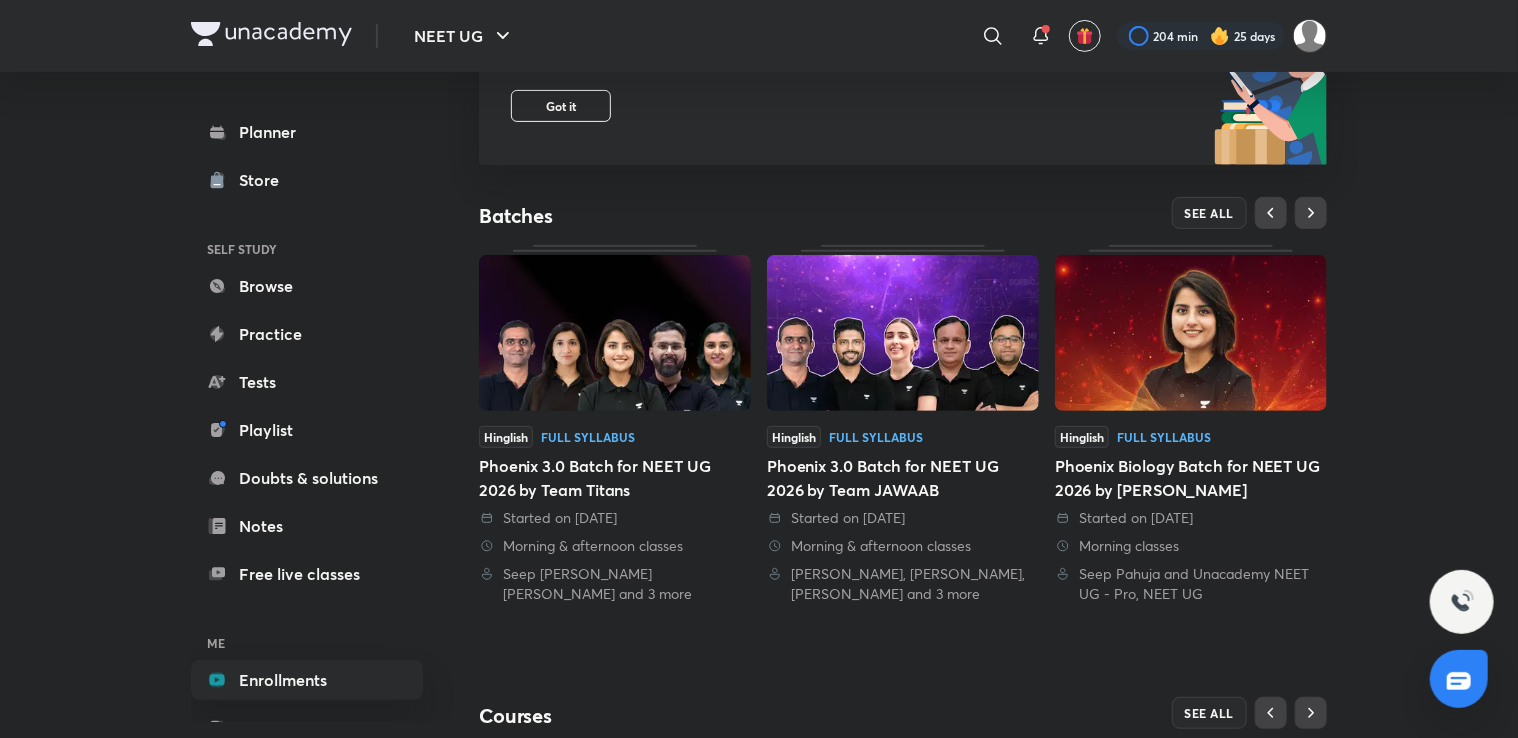 scroll, scrollTop: 287, scrollLeft: 0, axis: vertical 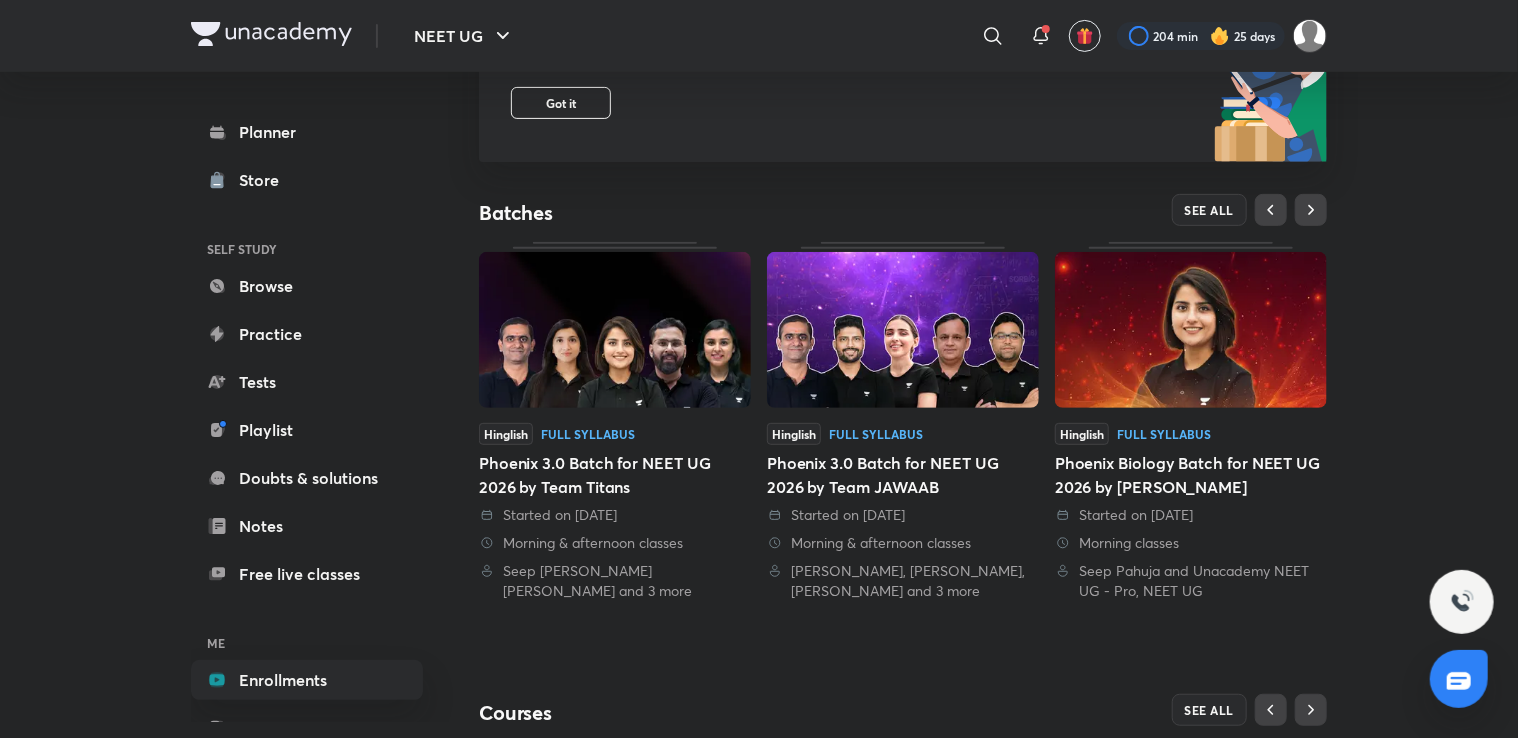 click at bounding box center [1191, 330] 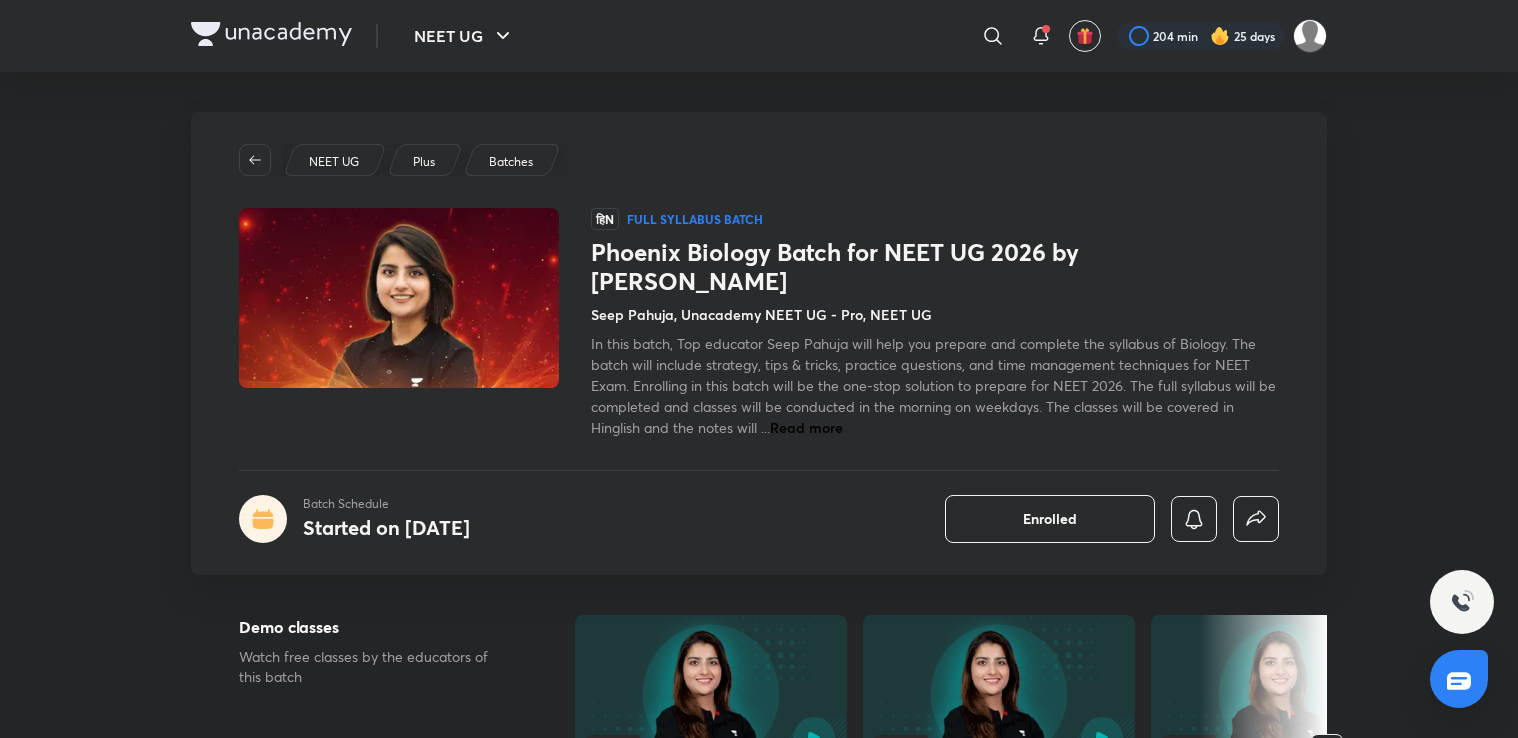 scroll, scrollTop: 0, scrollLeft: 0, axis: both 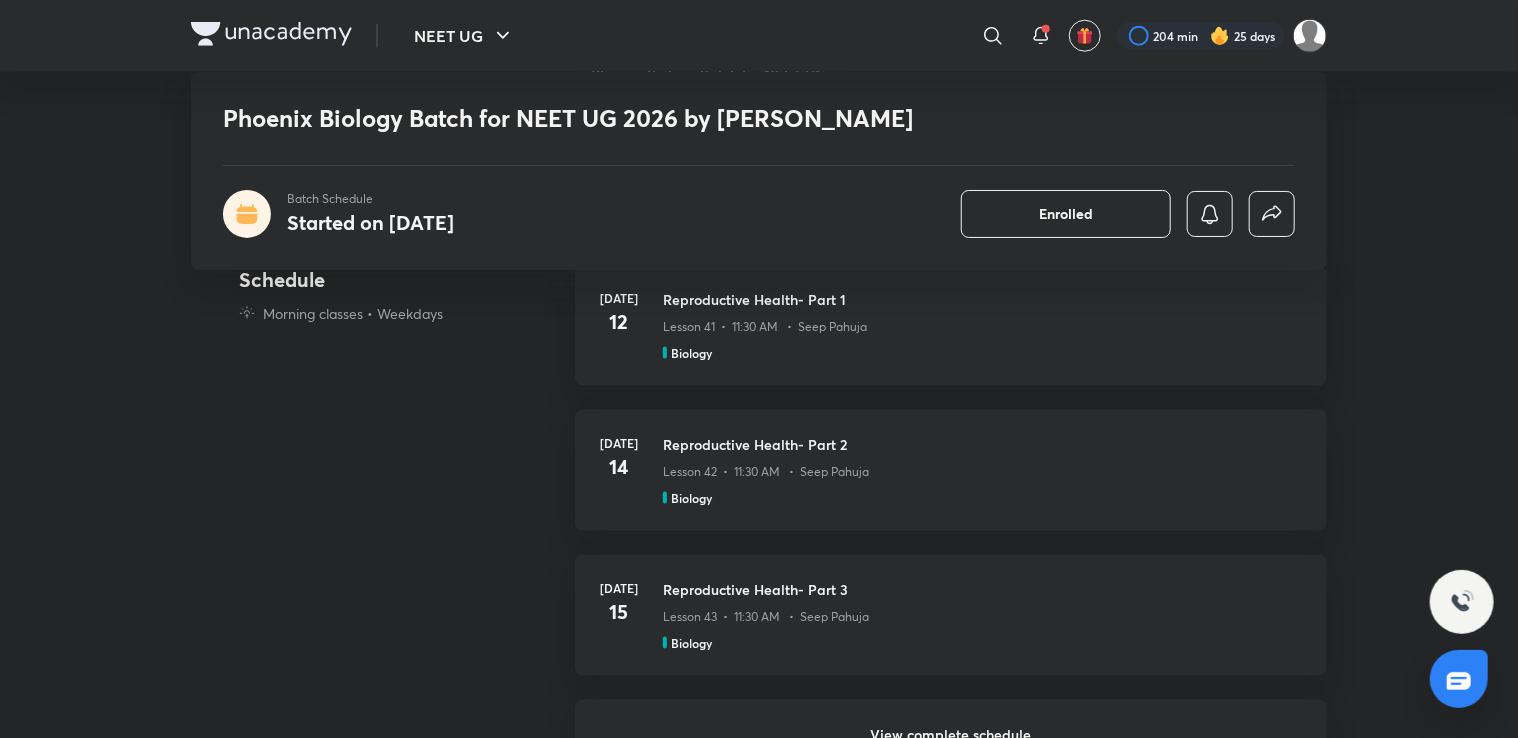 click on "View complete schedule" at bounding box center (951, 735) 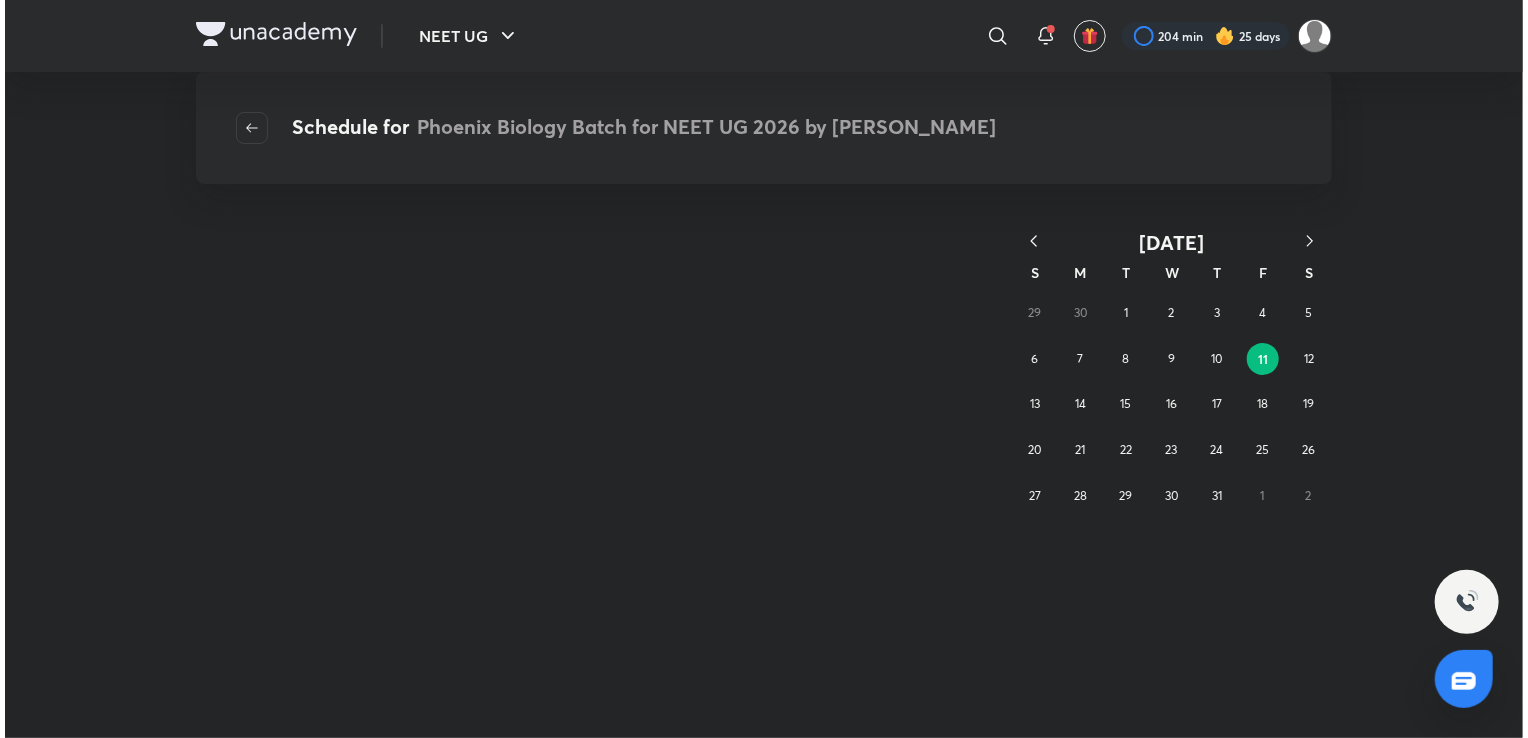 scroll, scrollTop: 0, scrollLeft: 0, axis: both 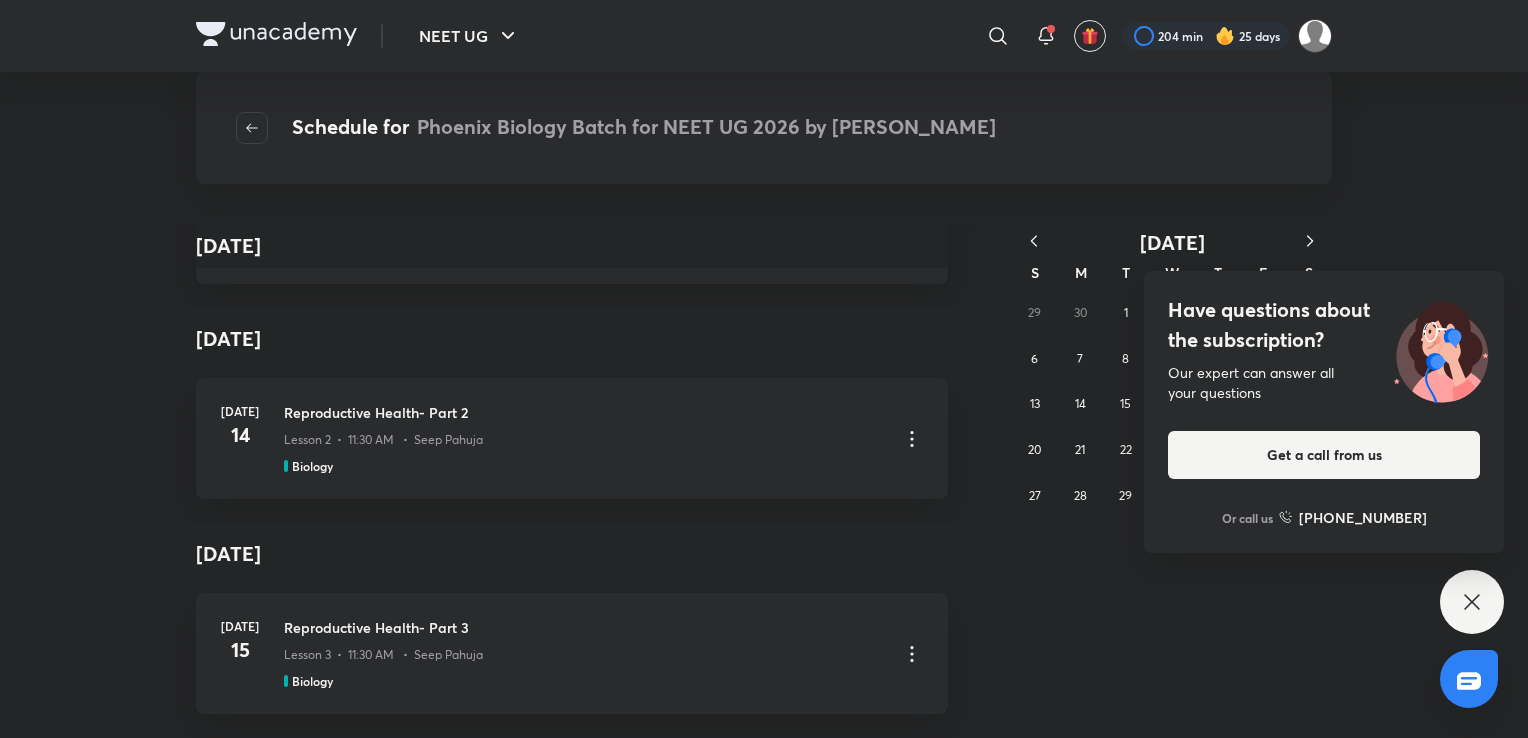 click on "Have questions about the subscription? Our expert can answer all your questions Get a call from us Or call us +91 8585858585" at bounding box center (1472, 602) 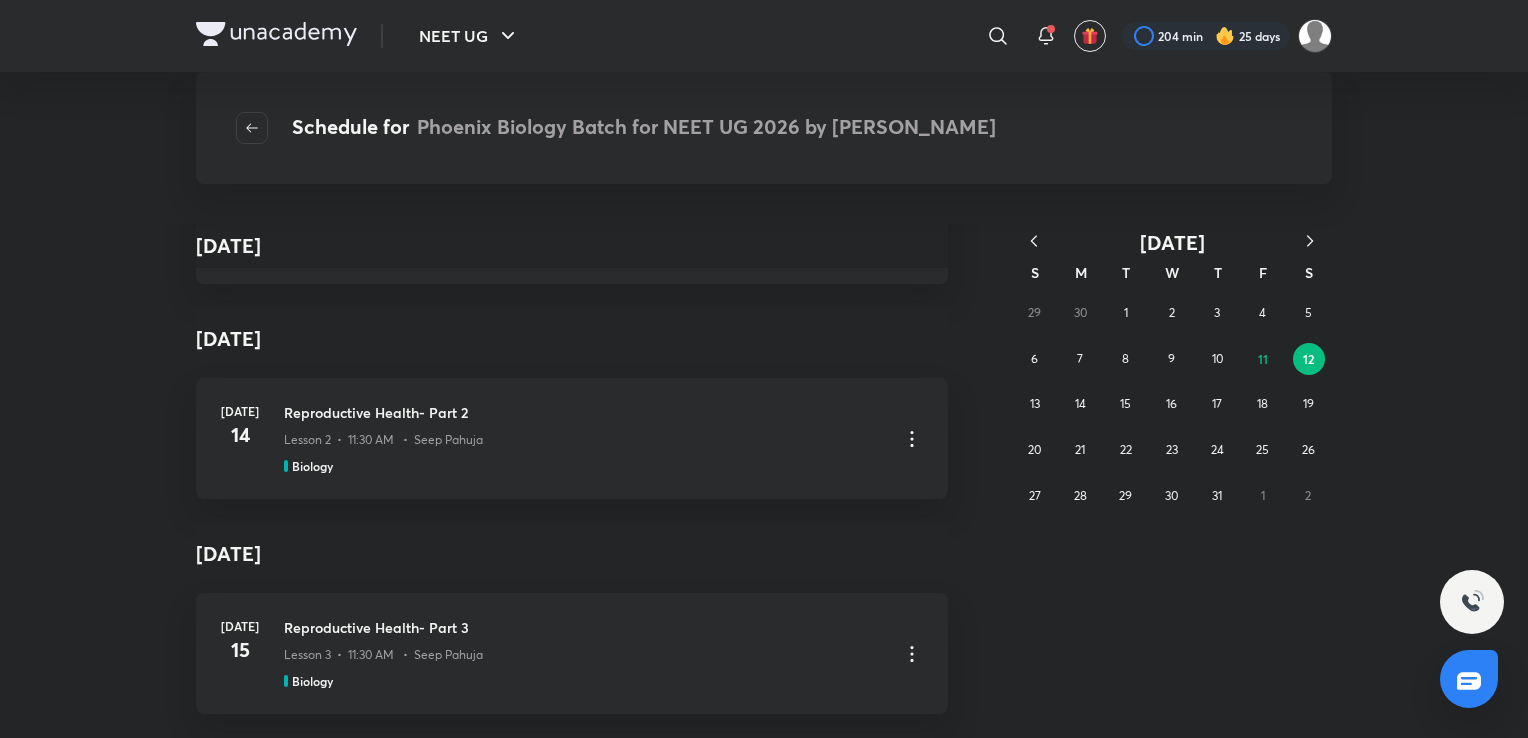 scroll, scrollTop: 0, scrollLeft: 0, axis: both 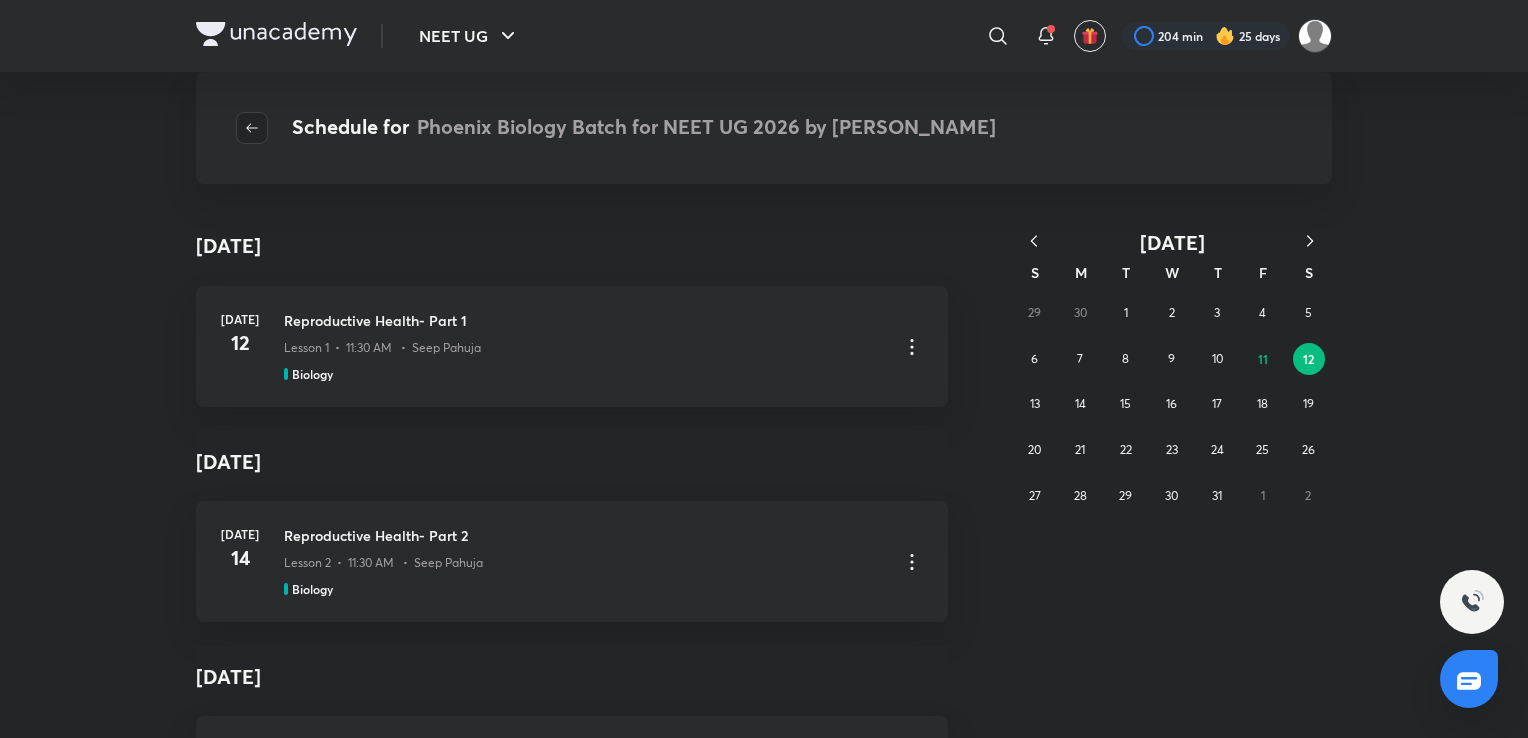 click 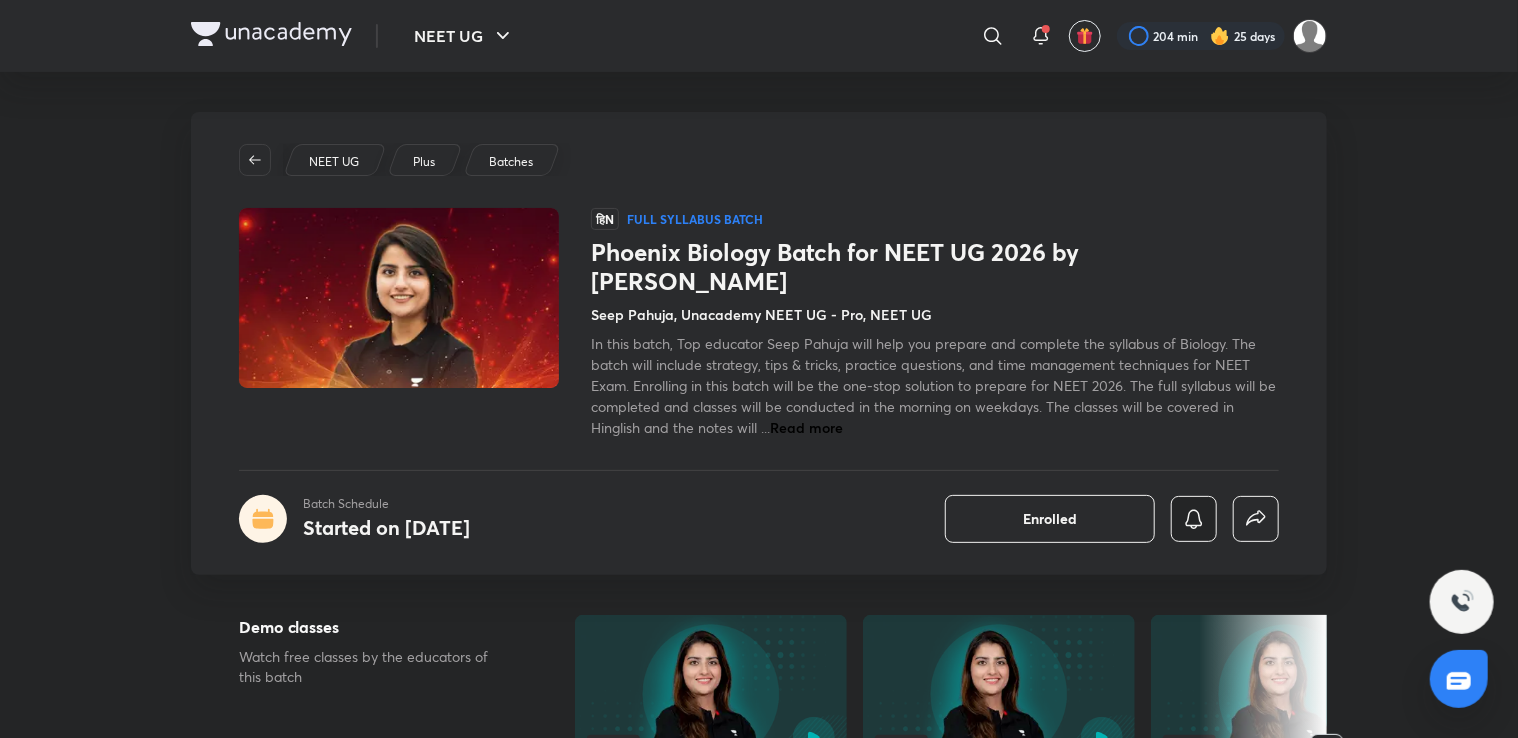 click at bounding box center [1194, 519] 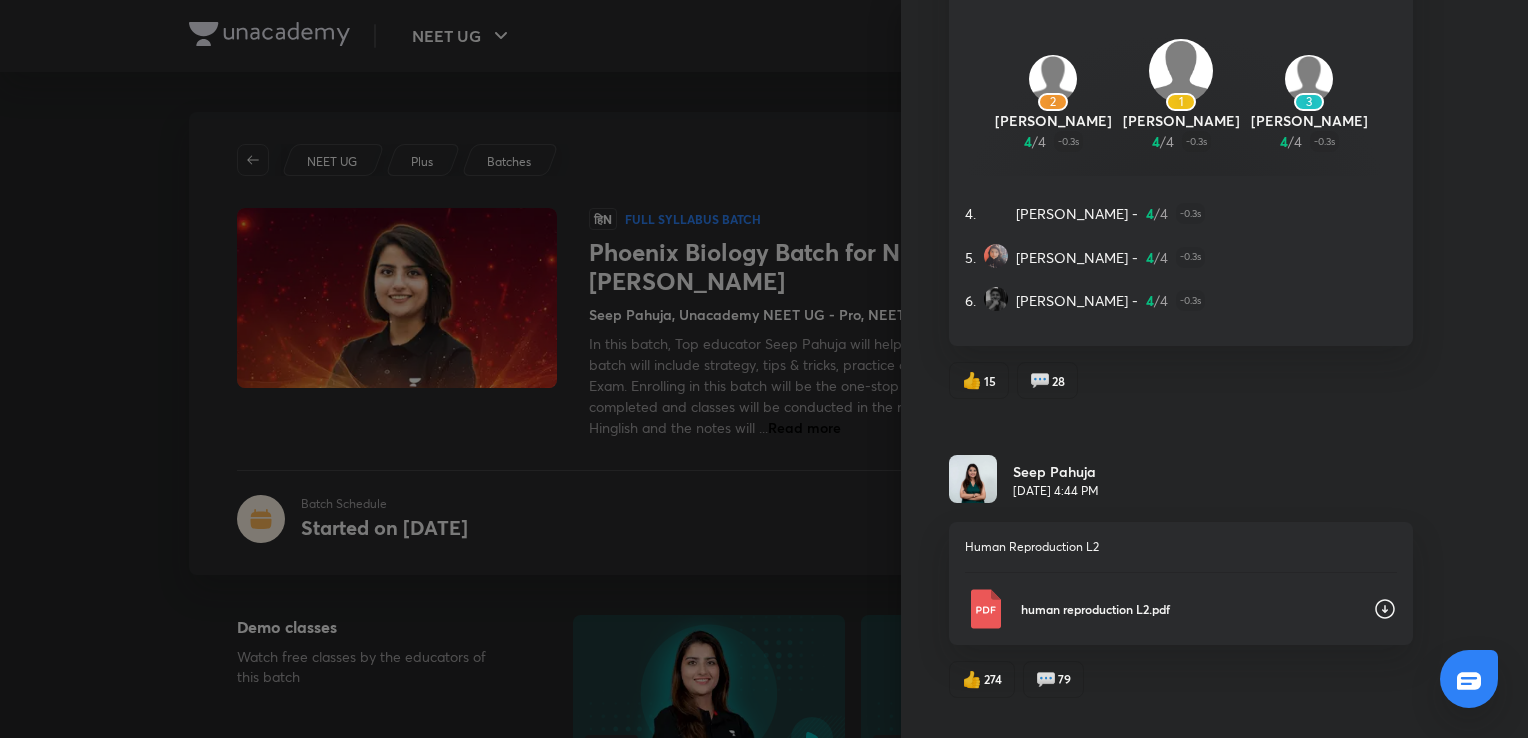 scroll, scrollTop: 5044, scrollLeft: 0, axis: vertical 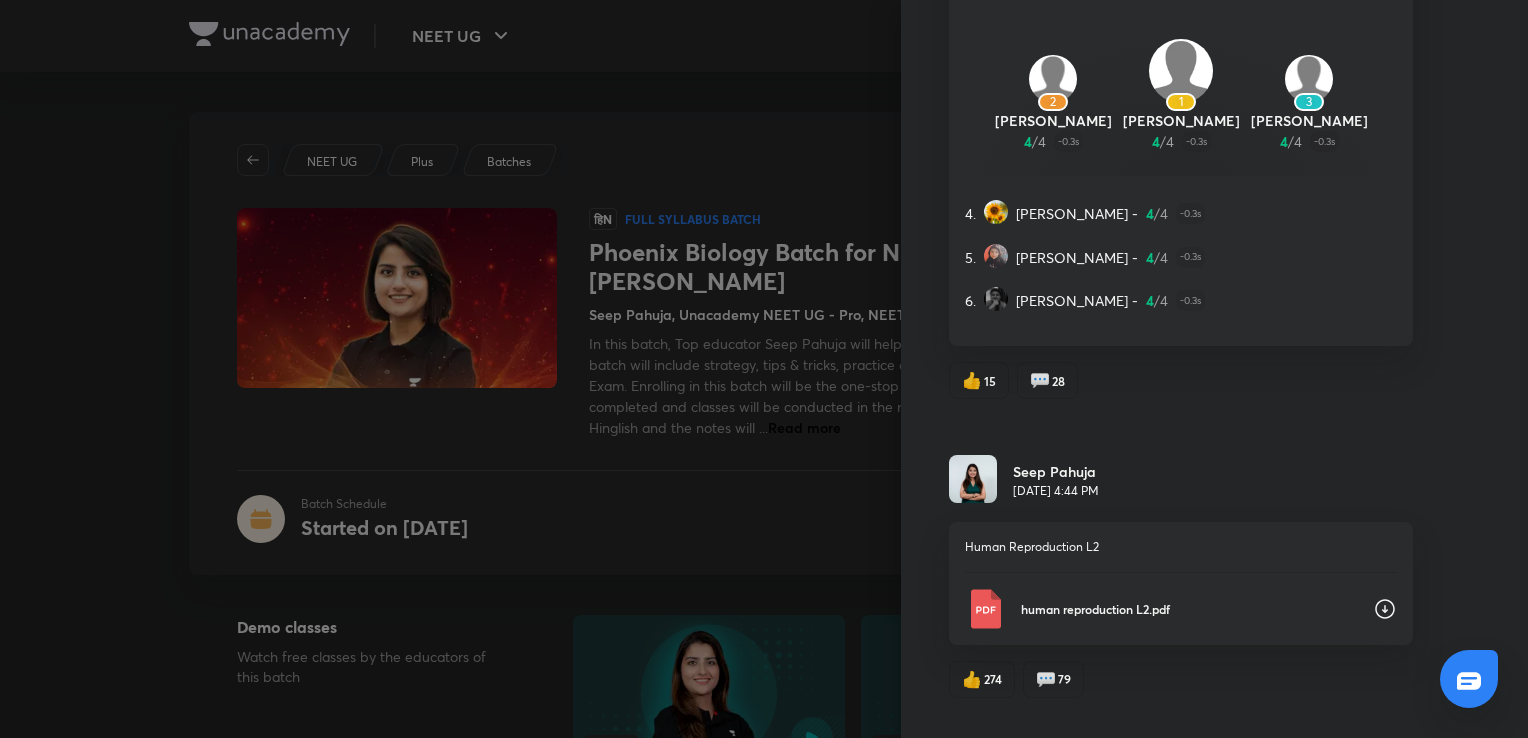 click on "human reproduction L2.pdf" at bounding box center [1189, 609] 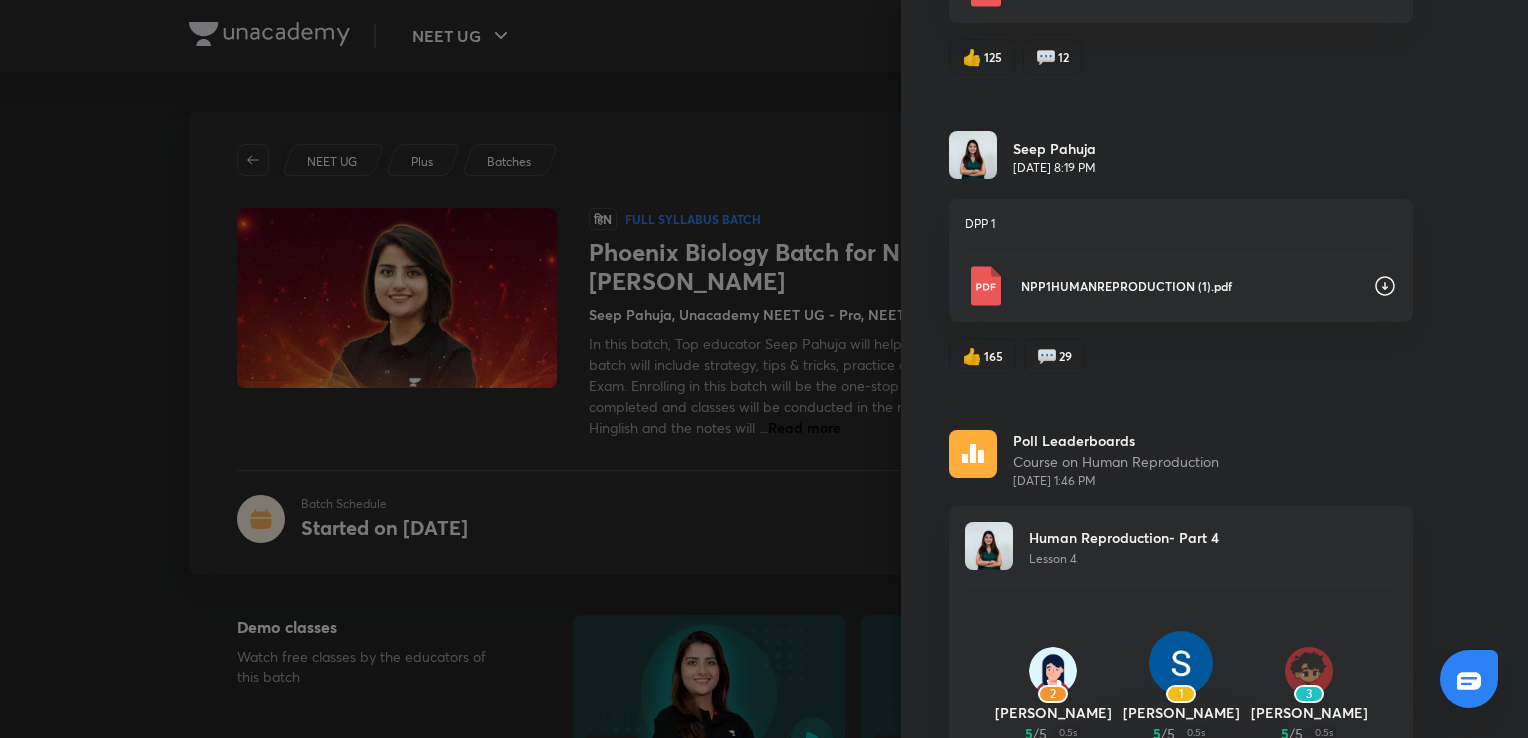 scroll, scrollTop: 3830, scrollLeft: 0, axis: vertical 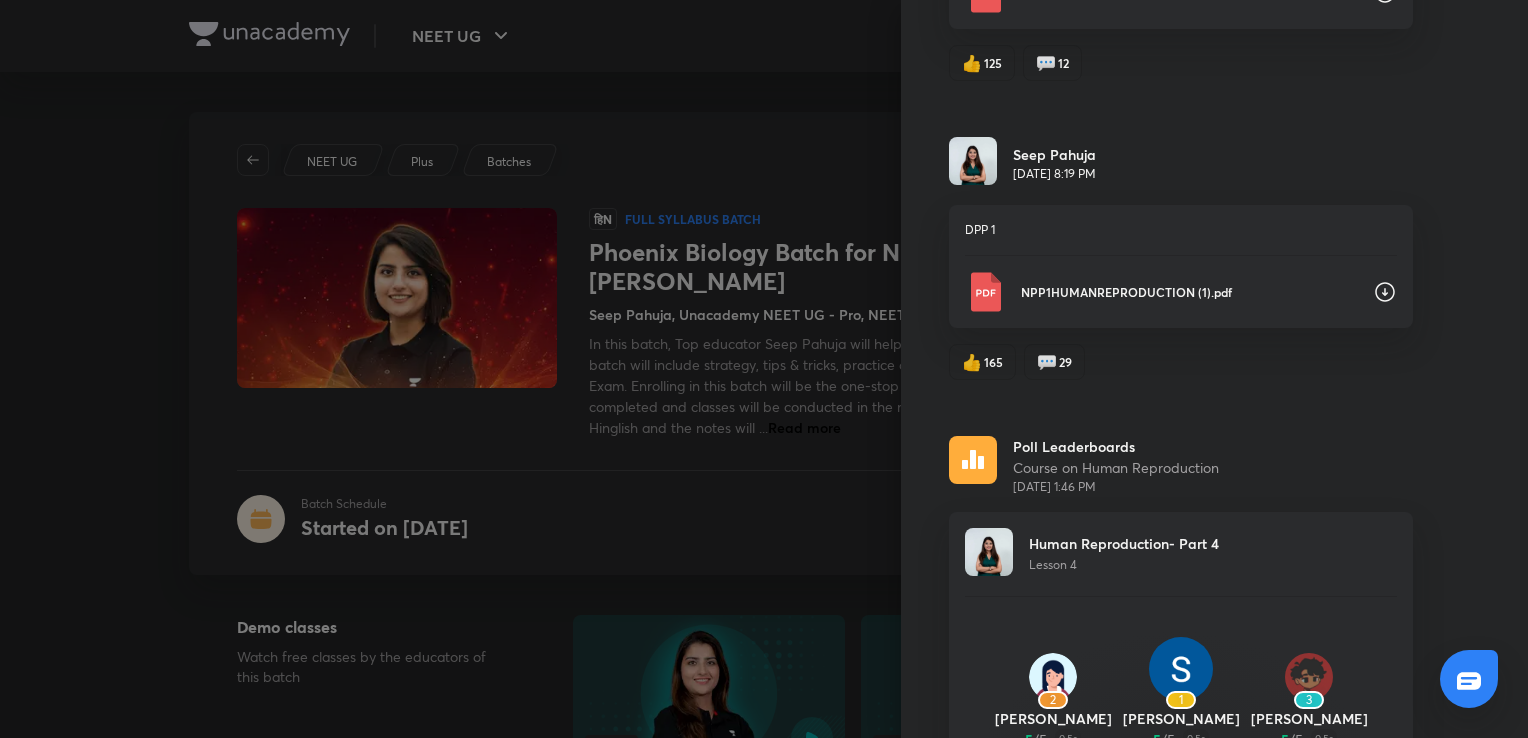 click on "NPP1HUMANREPRODUCTION (1).pdf" at bounding box center [1189, 292] 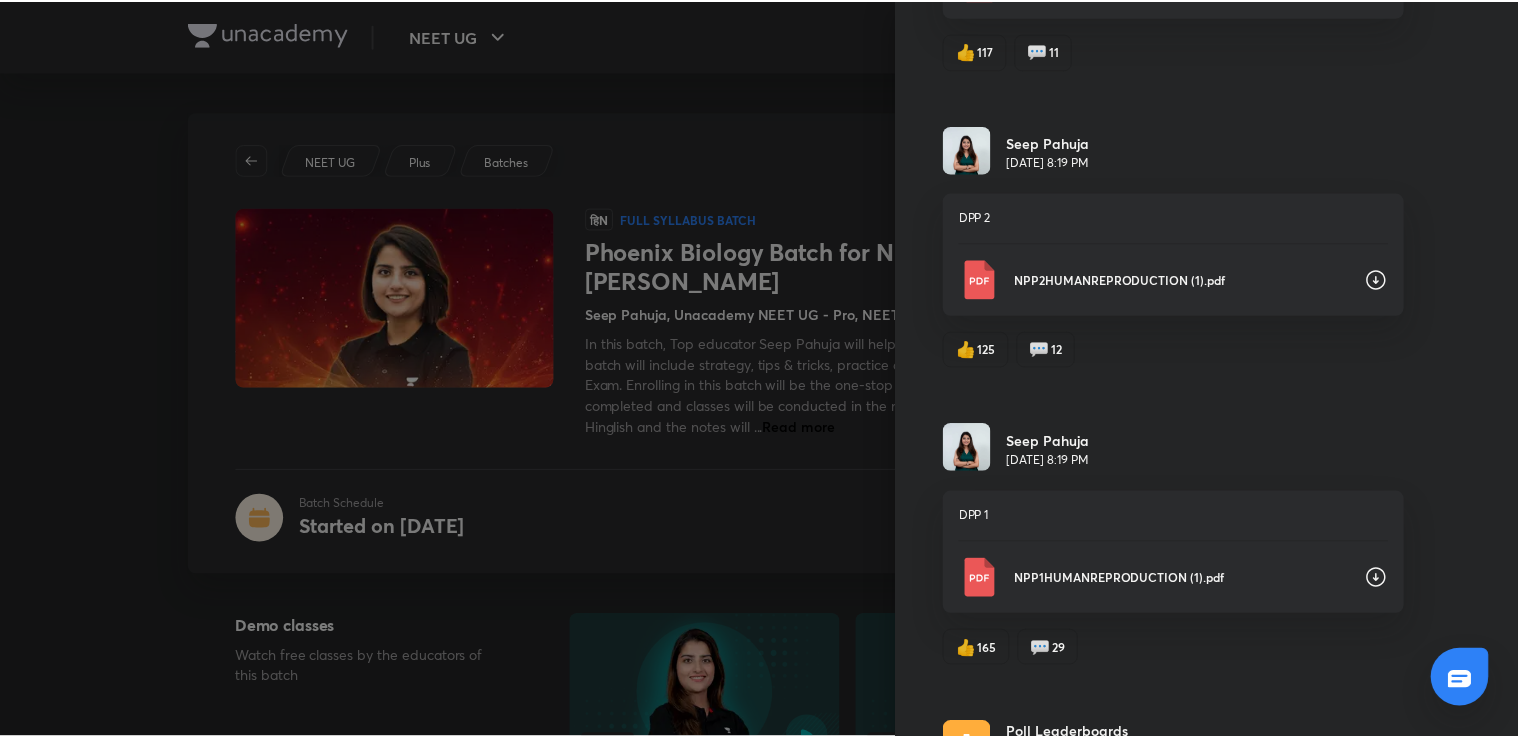 scroll, scrollTop: 3538, scrollLeft: 0, axis: vertical 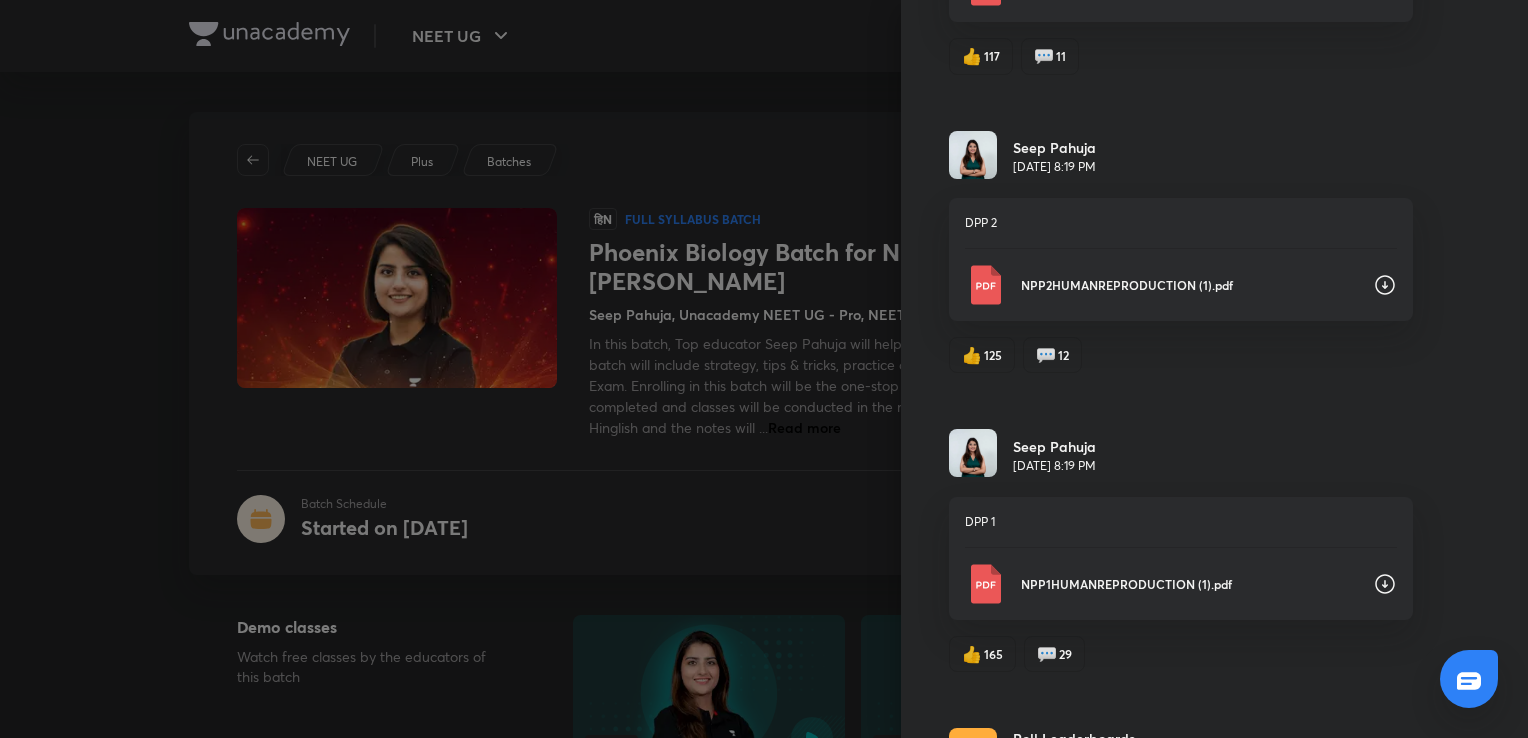 click on "NPP2HUMANREPRODUCTION (1).pdf" at bounding box center [1181, 285] 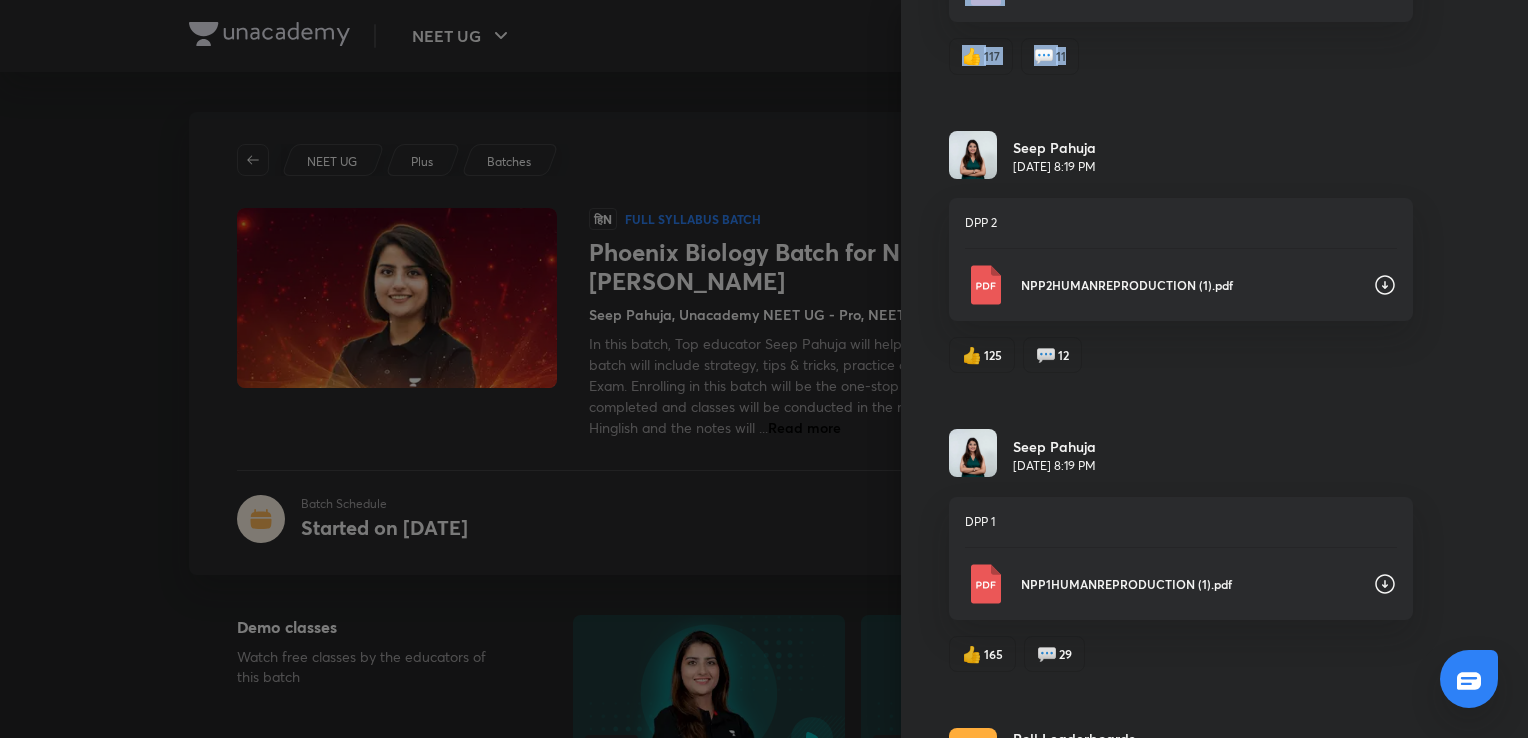drag, startPoint x: 900, startPoint y: 98, endPoint x: 770, endPoint y: 87, distance: 130.46455 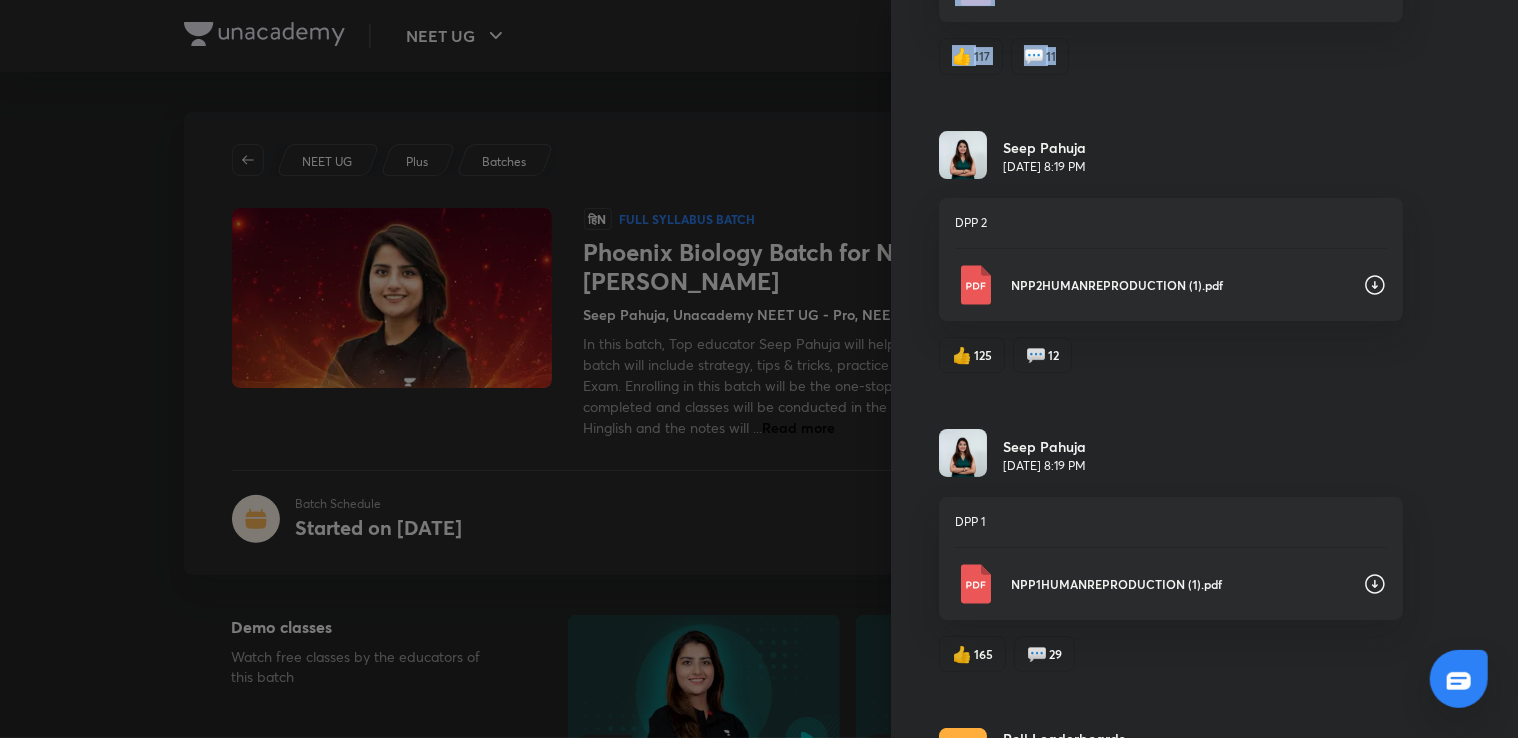 scroll, scrollTop: 0, scrollLeft: 0, axis: both 